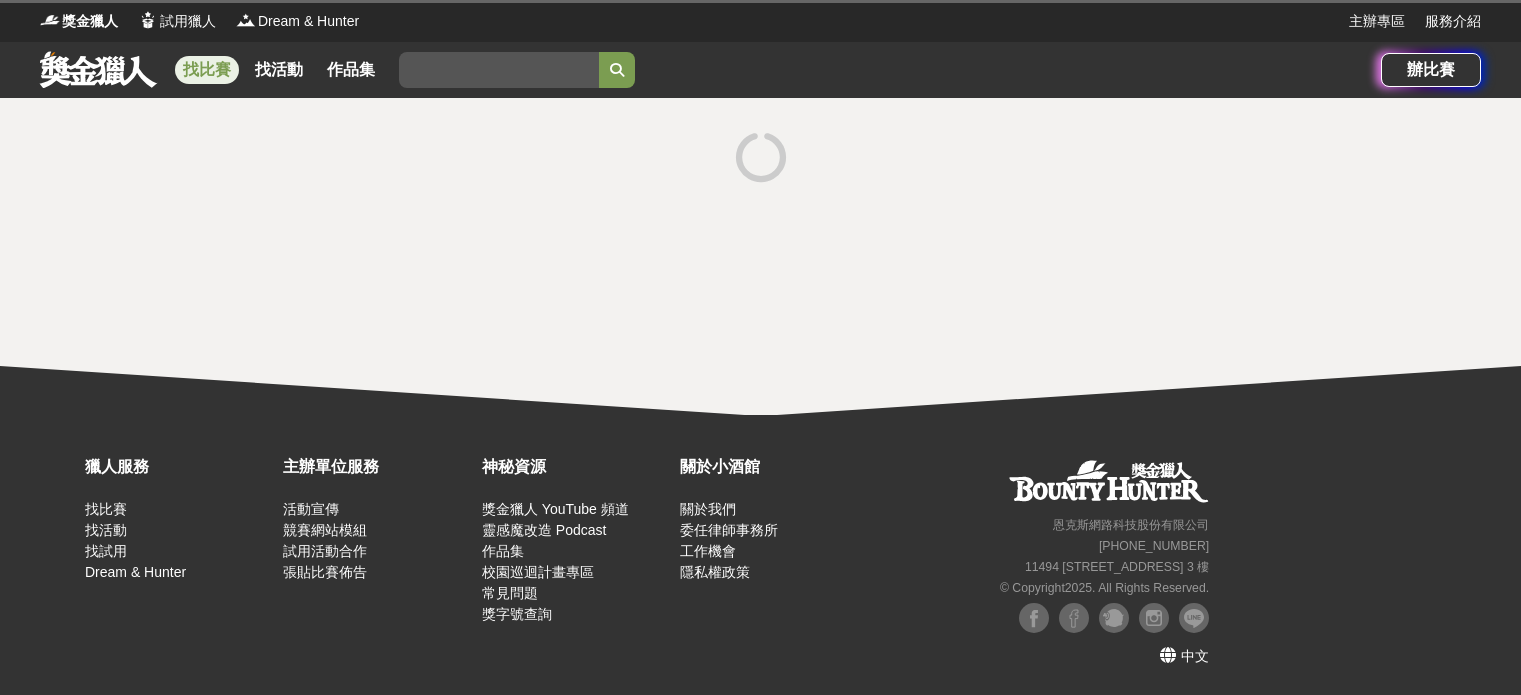 scroll, scrollTop: 0, scrollLeft: 0, axis: both 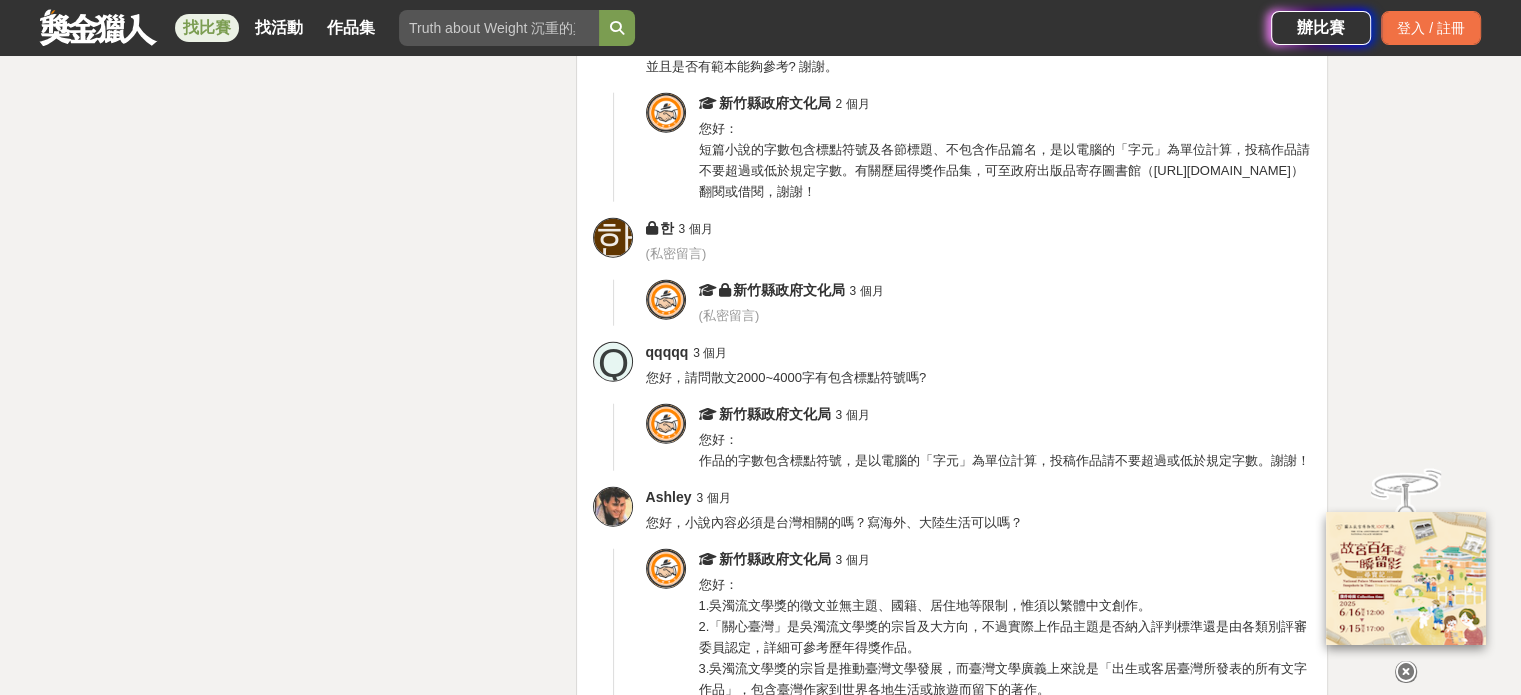 drag, startPoint x: 1155, startPoint y: 211, endPoint x: 716, endPoint y: 234, distance: 439.60208 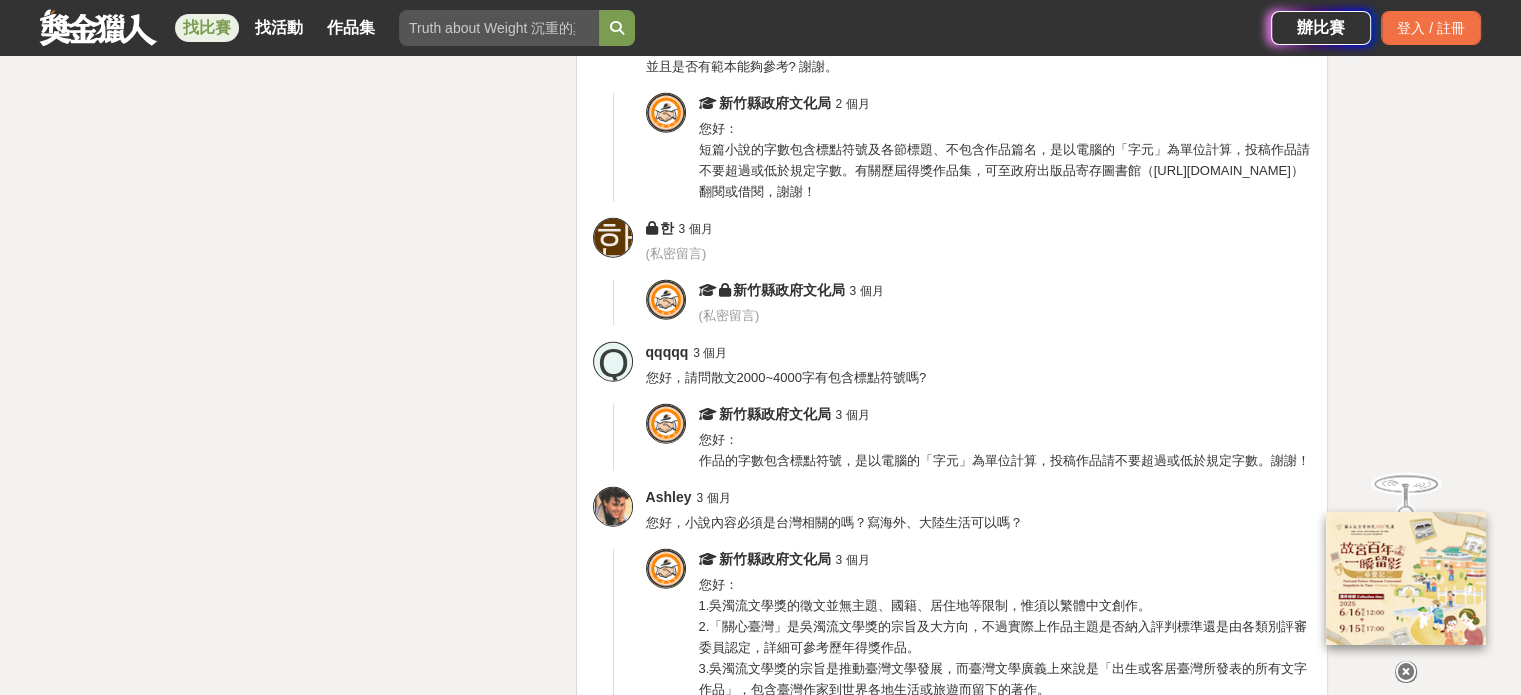 click on "您好：
短篇小說的字數包含標點符號及各節標題、不包含作品篇名，是以電腦的「字元」為單位計算，投稿作品請不要超過或低於規定字數。有關歷屆得獎作品集，可至政府出版品寄存圖書館（https://gpi.culture.tw/Library）翻閱或借閱，謝謝！" at bounding box center (1003, 160) 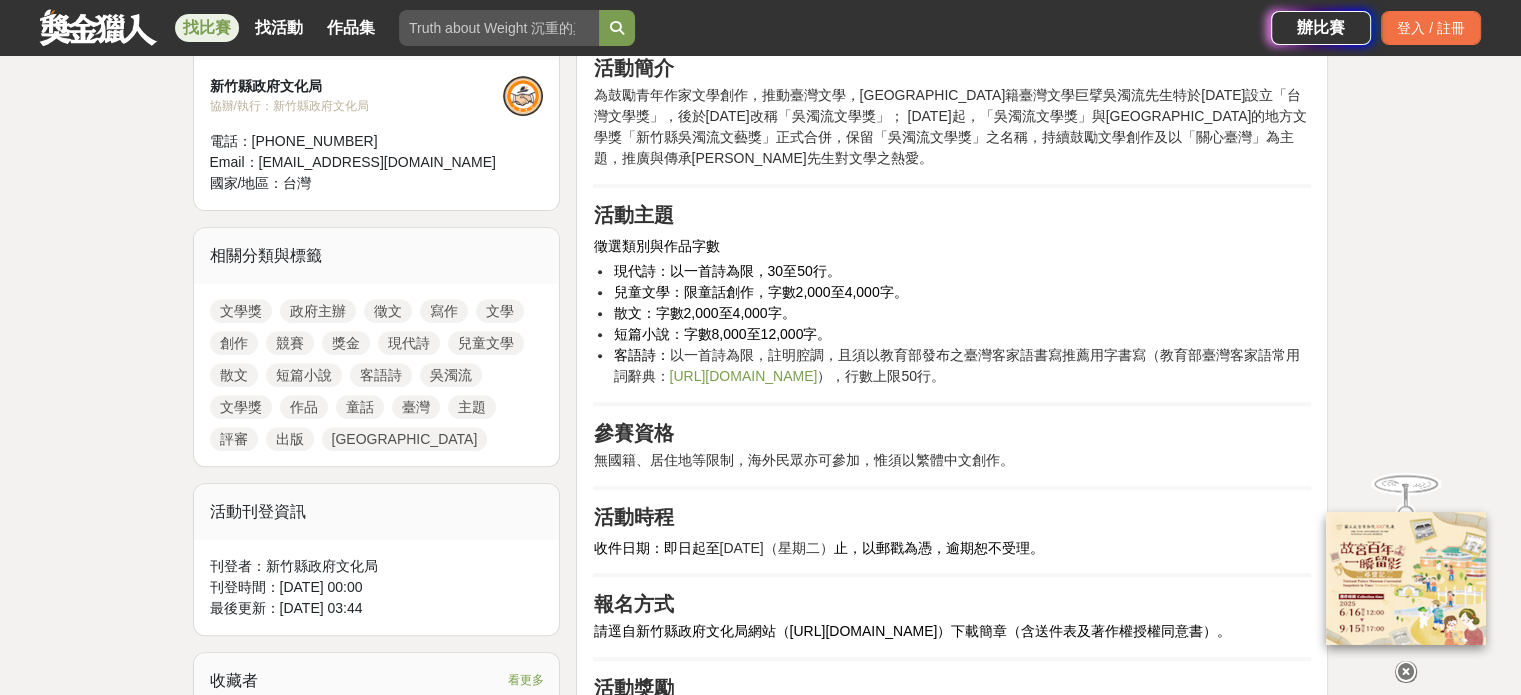 scroll, scrollTop: 733, scrollLeft: 0, axis: vertical 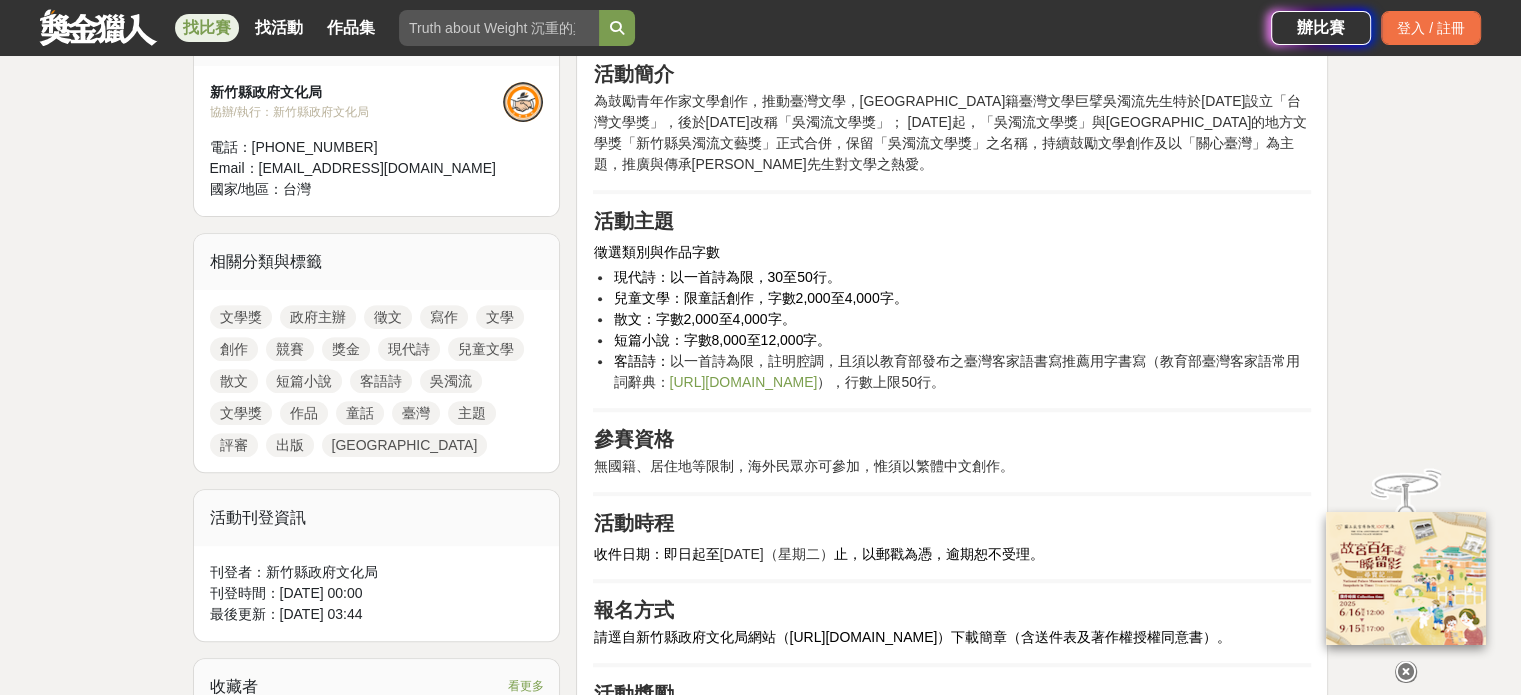 click on "兒童文學" at bounding box center (486, 349) 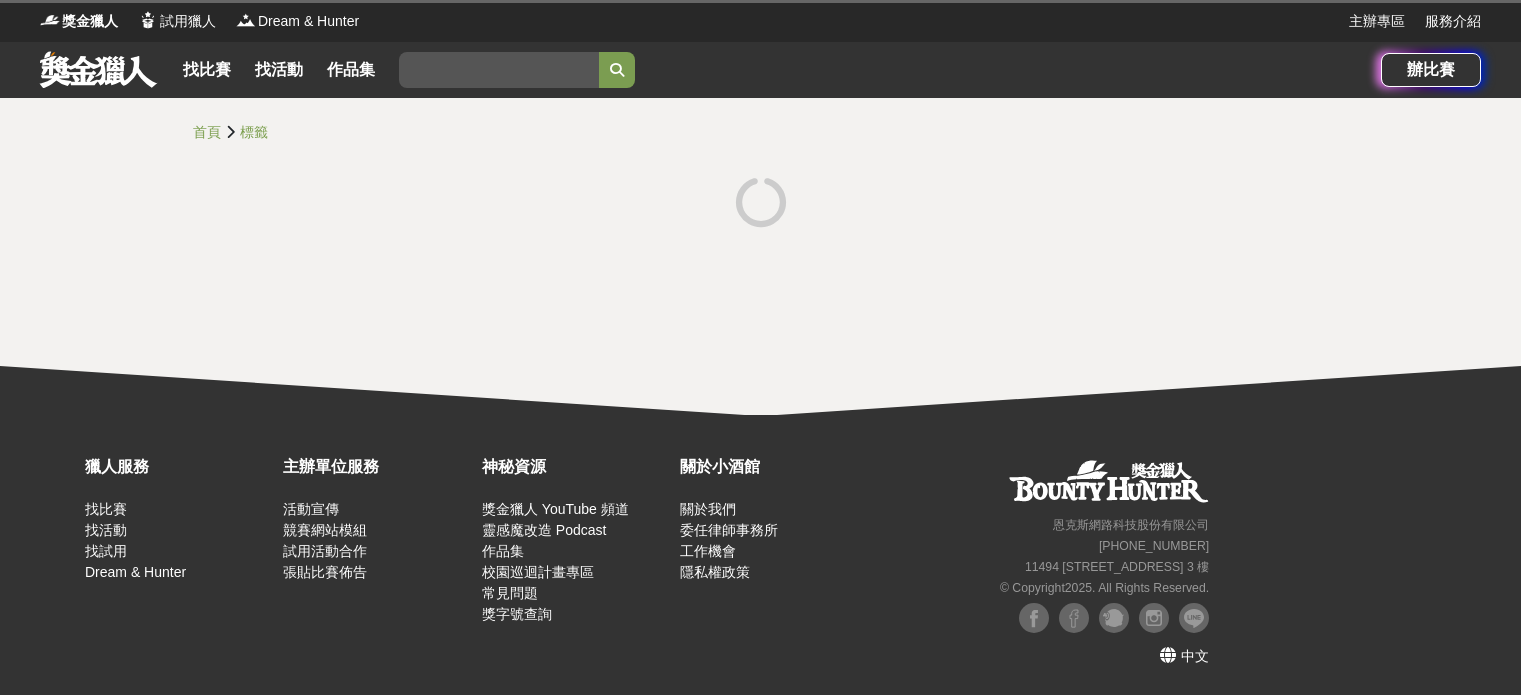 scroll, scrollTop: 0, scrollLeft: 0, axis: both 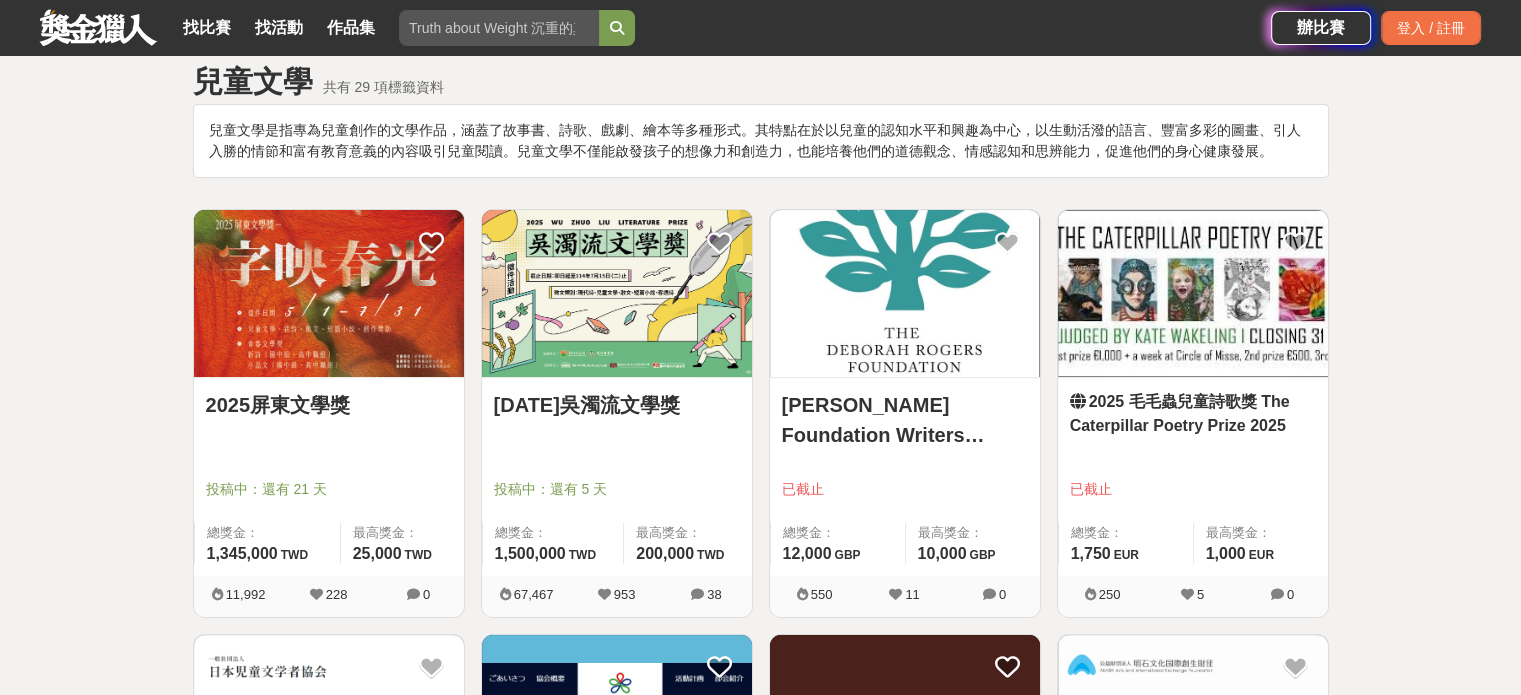 click at bounding box center [329, 293] 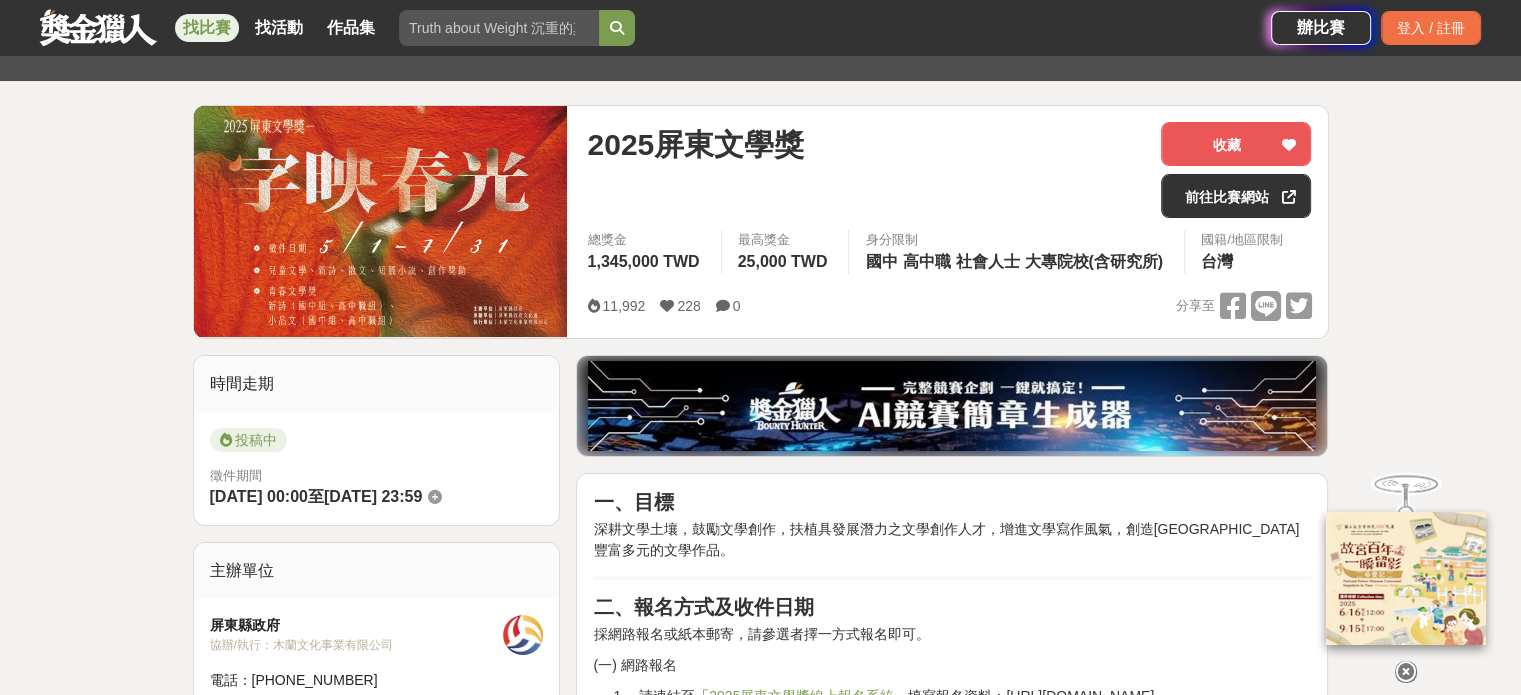 scroll, scrollTop: 200, scrollLeft: 0, axis: vertical 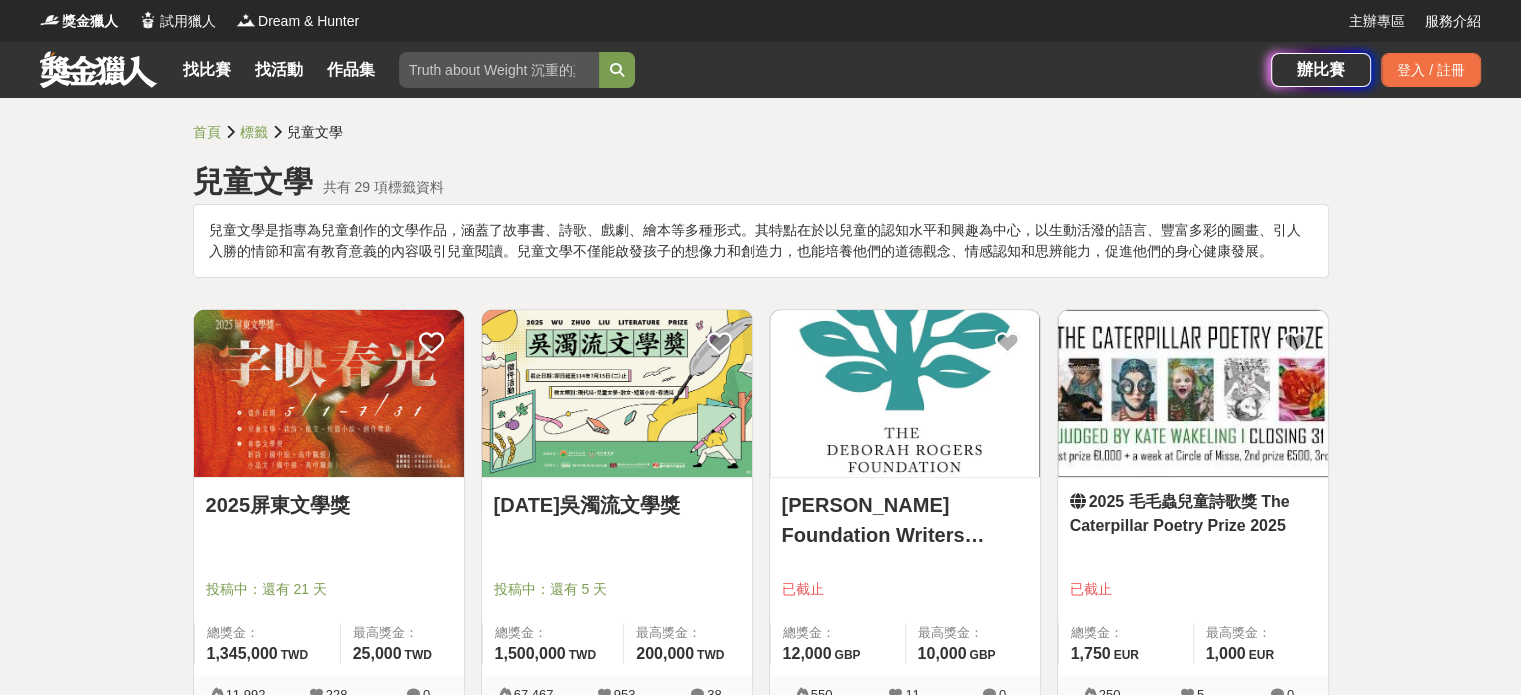 click at bounding box center [617, 393] 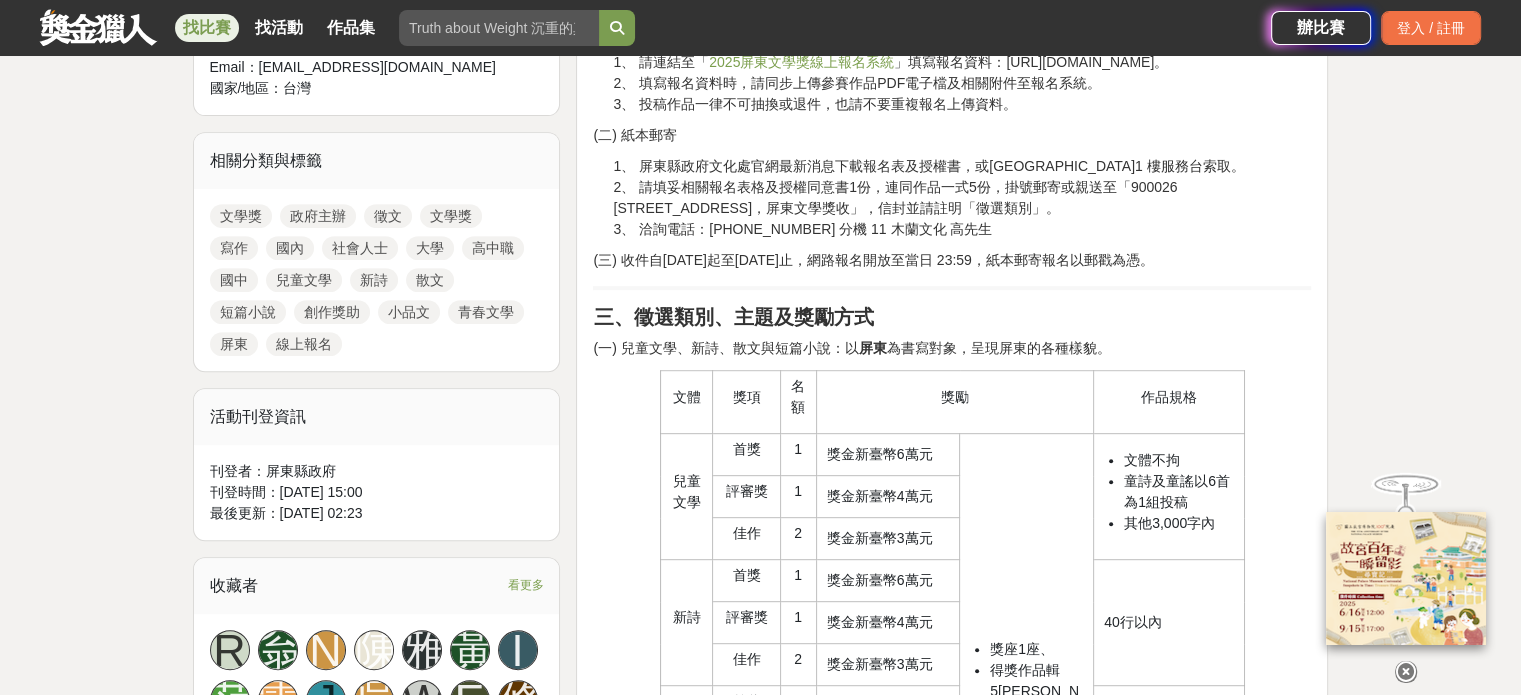 scroll, scrollTop: 800, scrollLeft: 0, axis: vertical 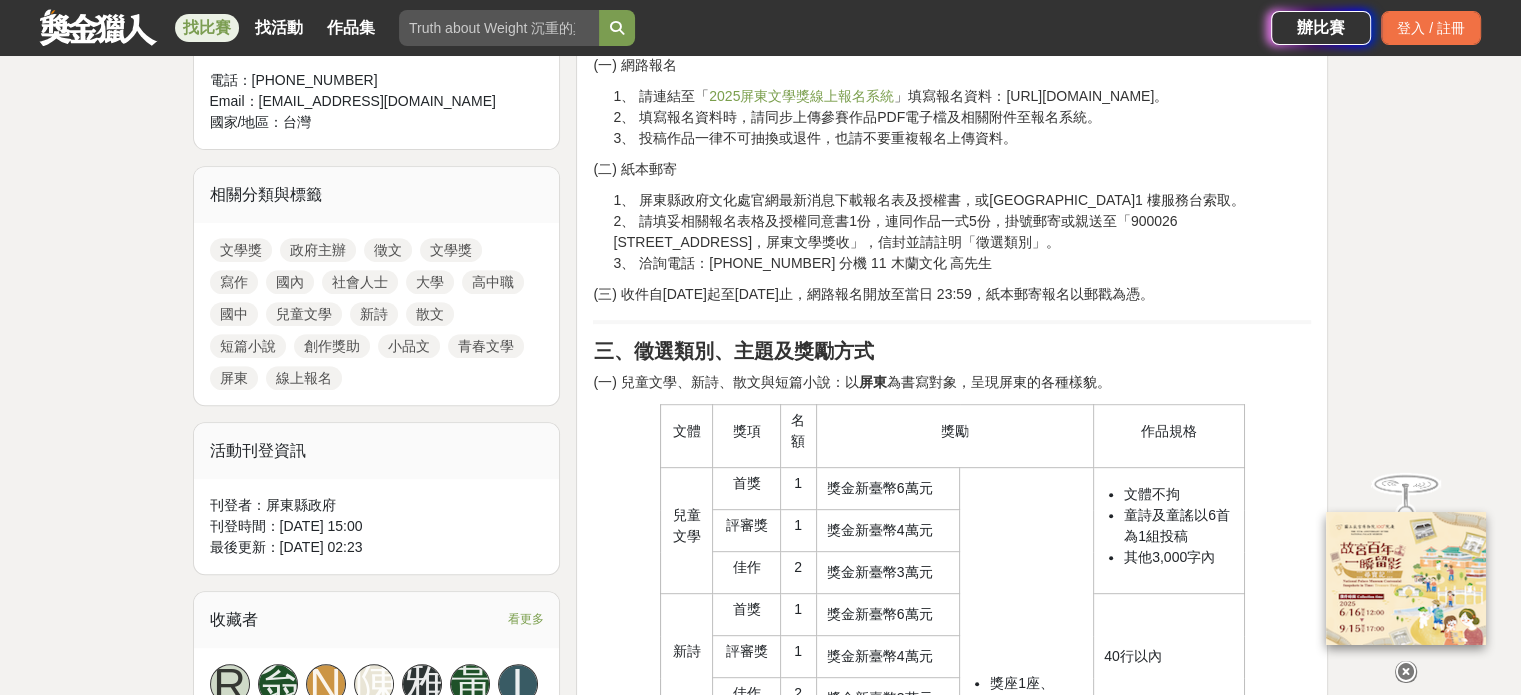 click on "兒童文學" at bounding box center [304, 314] 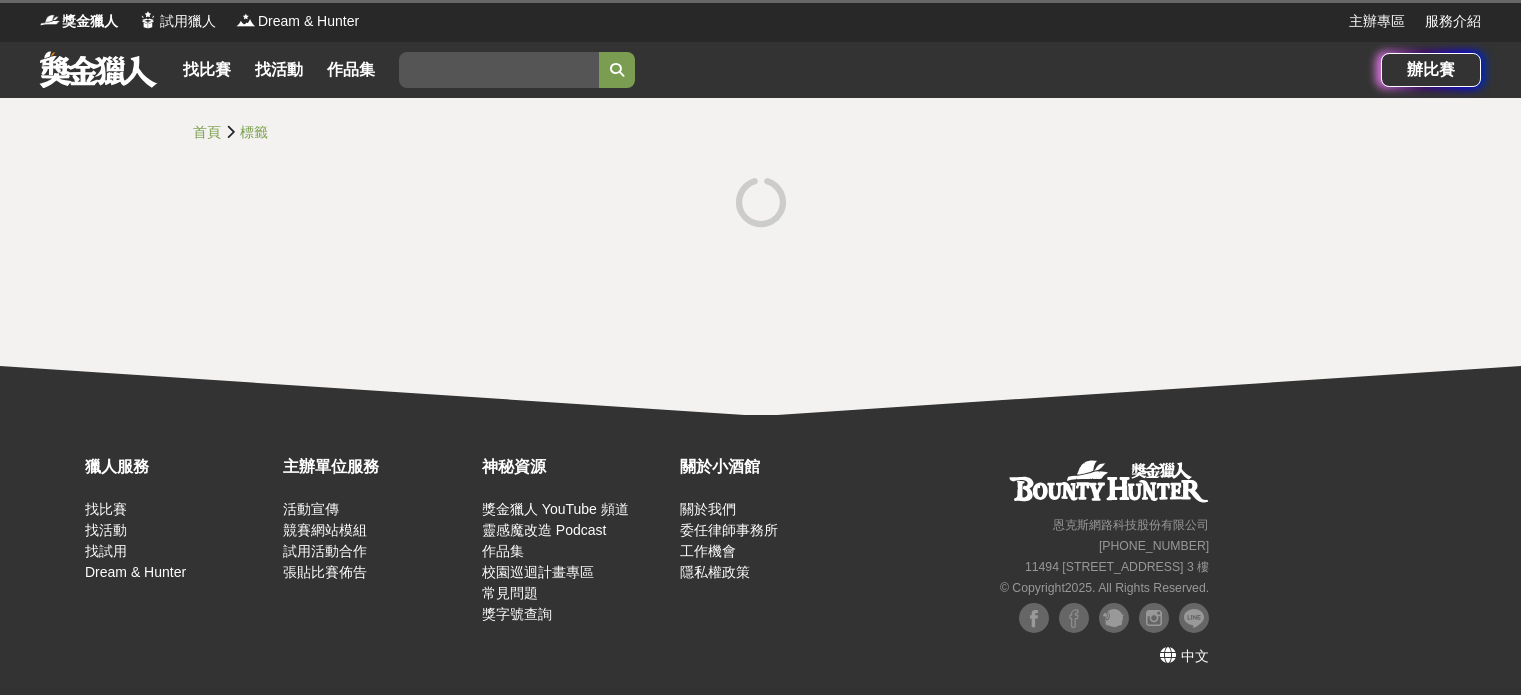 scroll, scrollTop: 0, scrollLeft: 0, axis: both 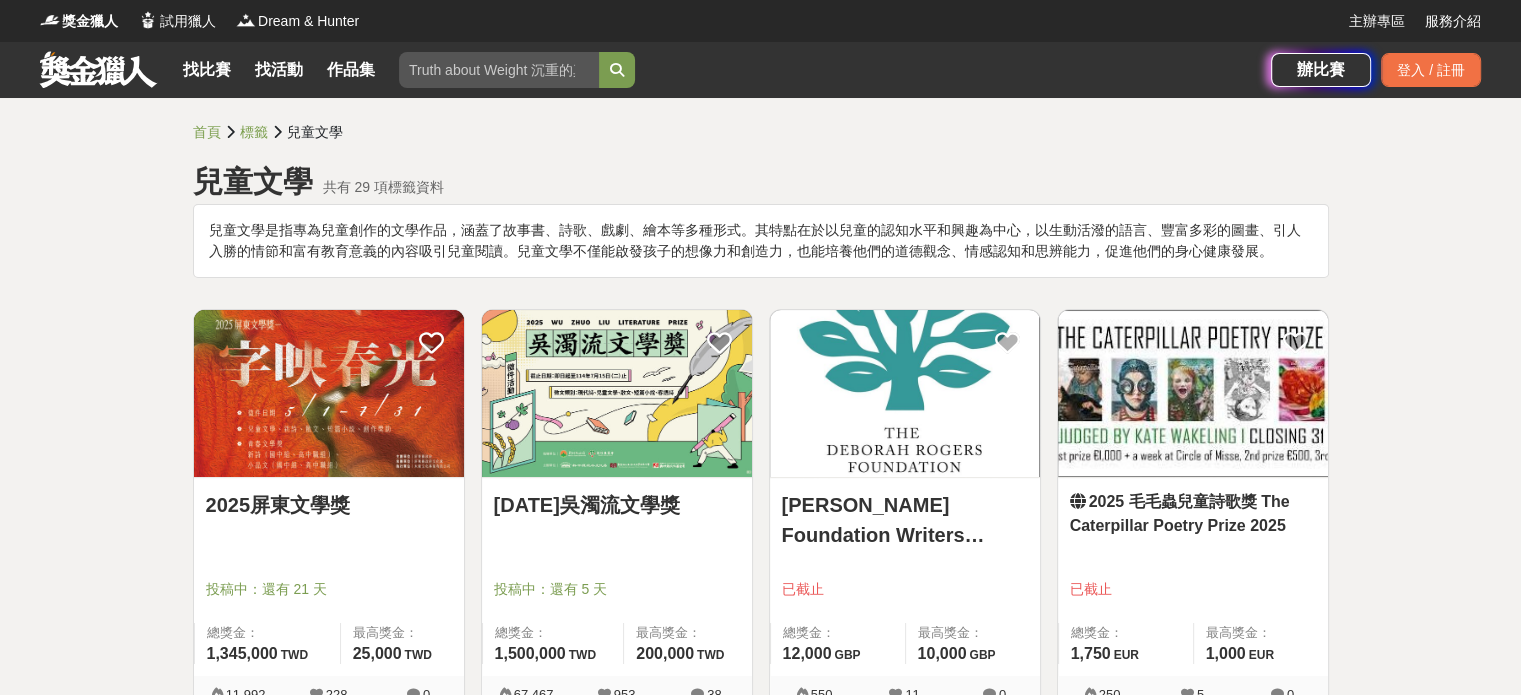 click at bounding box center [499, 70] 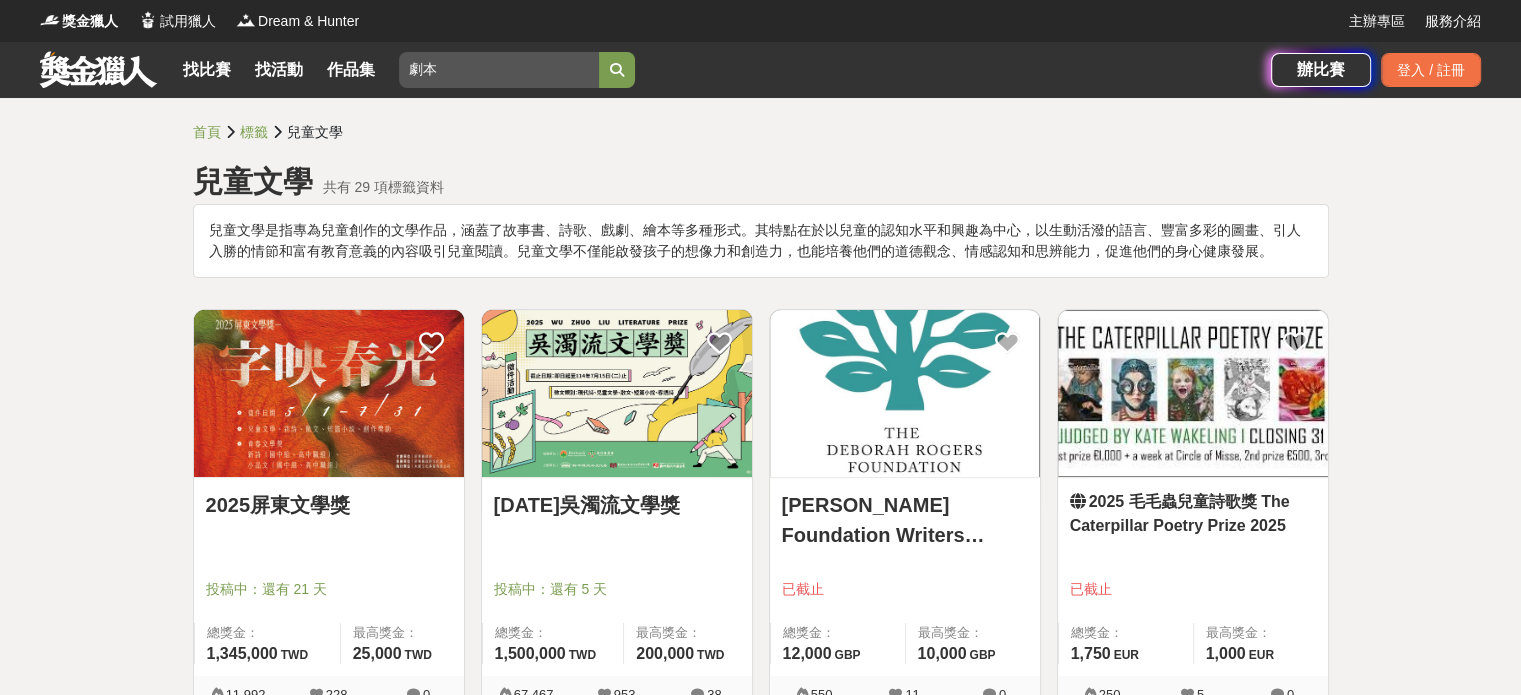 type on "劇本" 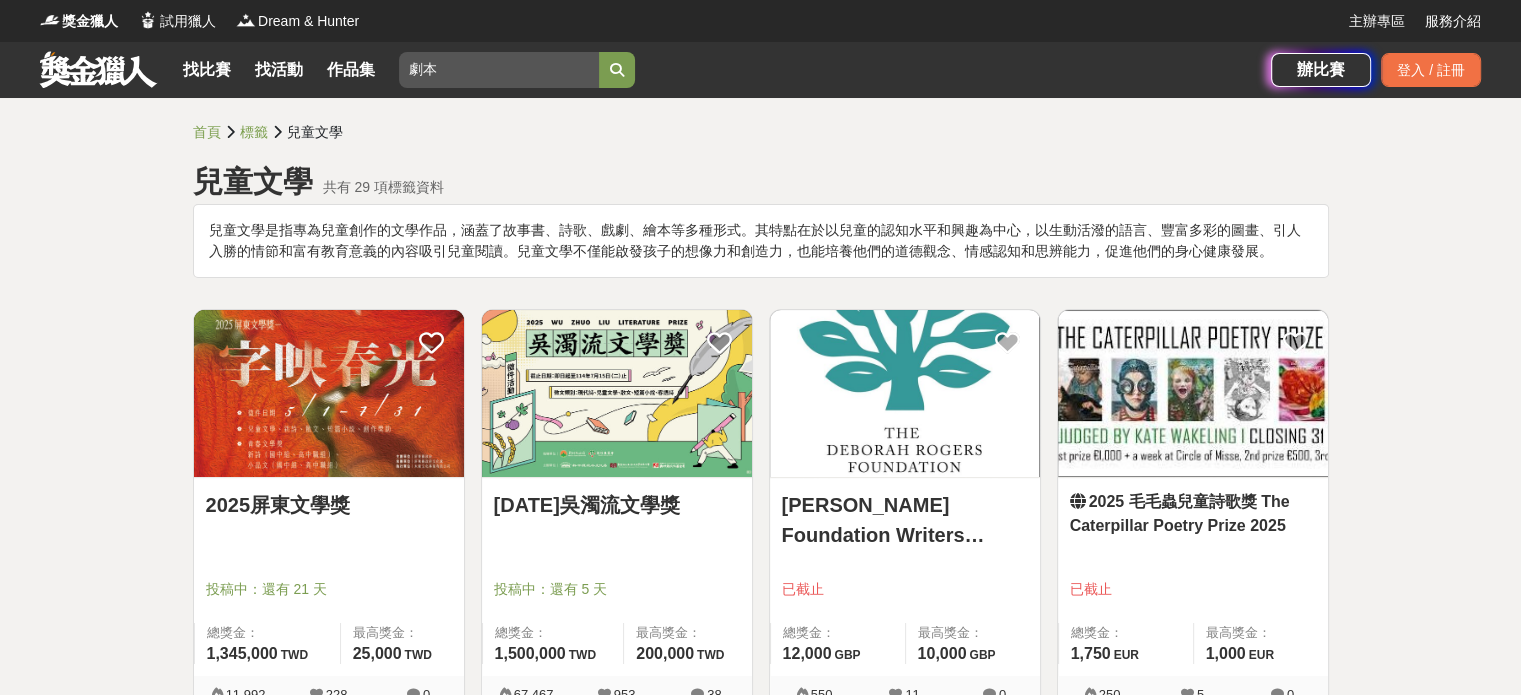 click at bounding box center (617, 70) 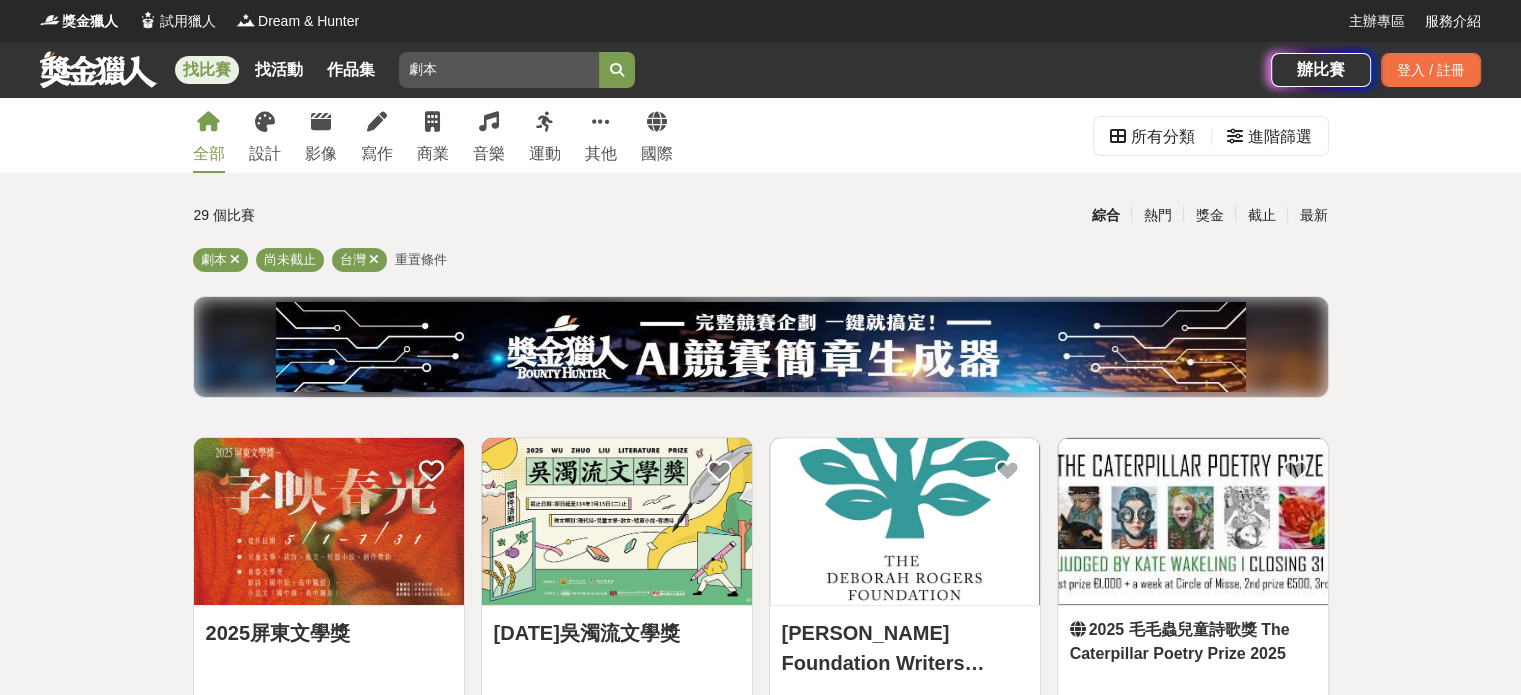 click at bounding box center [617, 70] 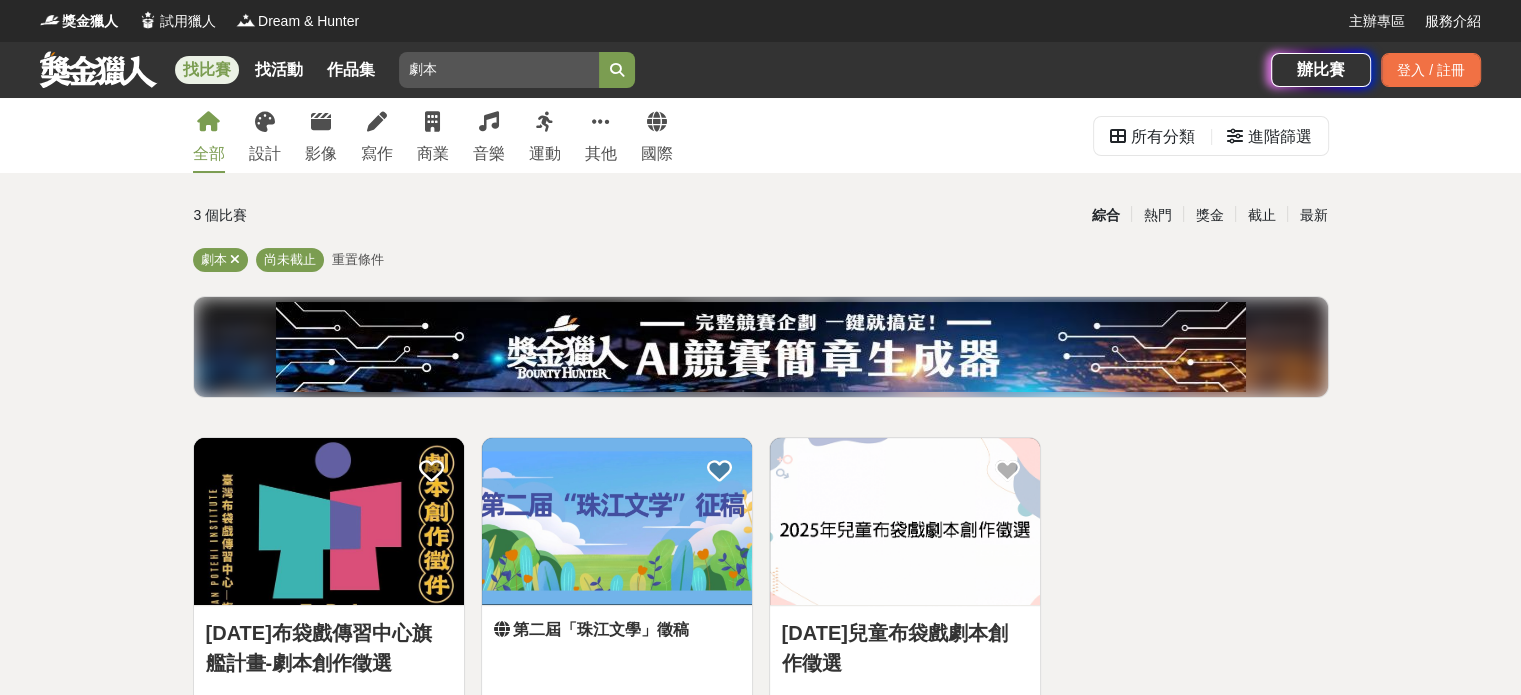 scroll, scrollTop: 200, scrollLeft: 0, axis: vertical 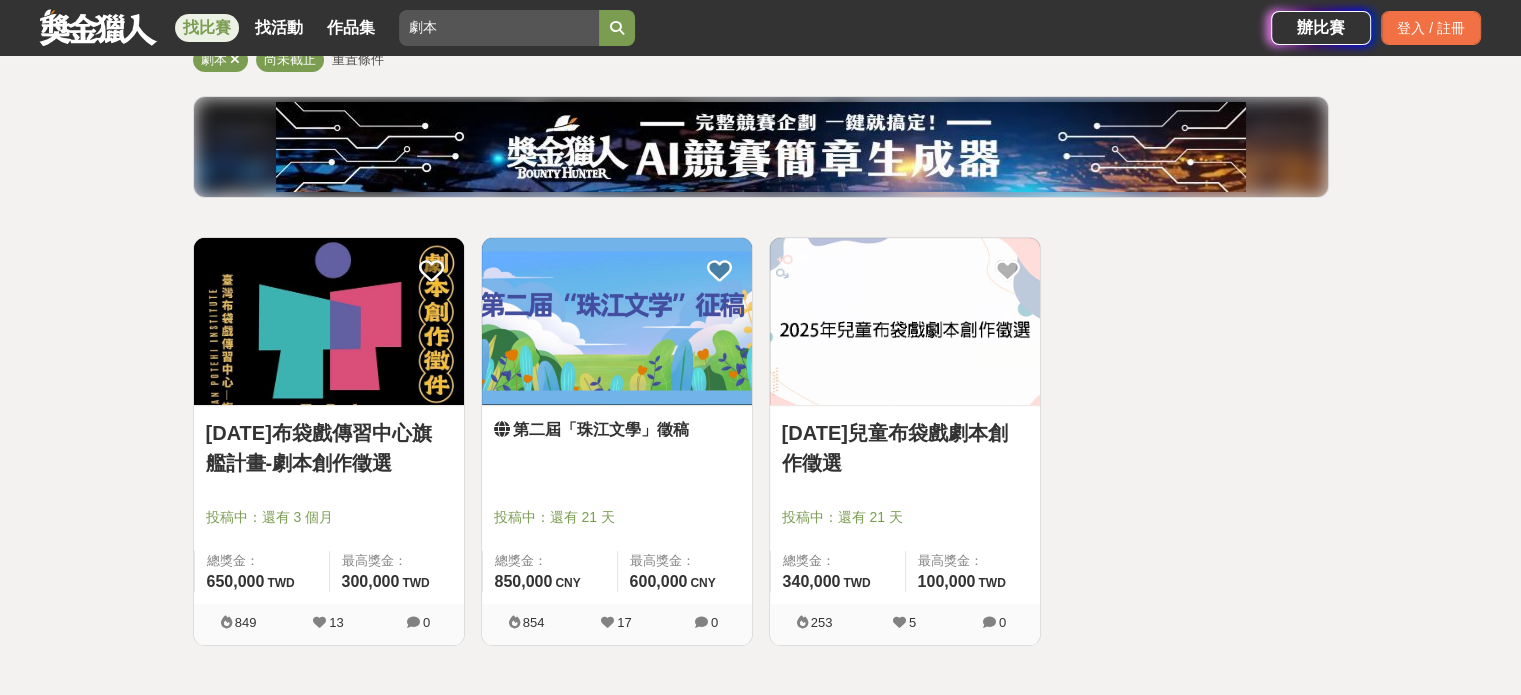 click at bounding box center (905, 321) 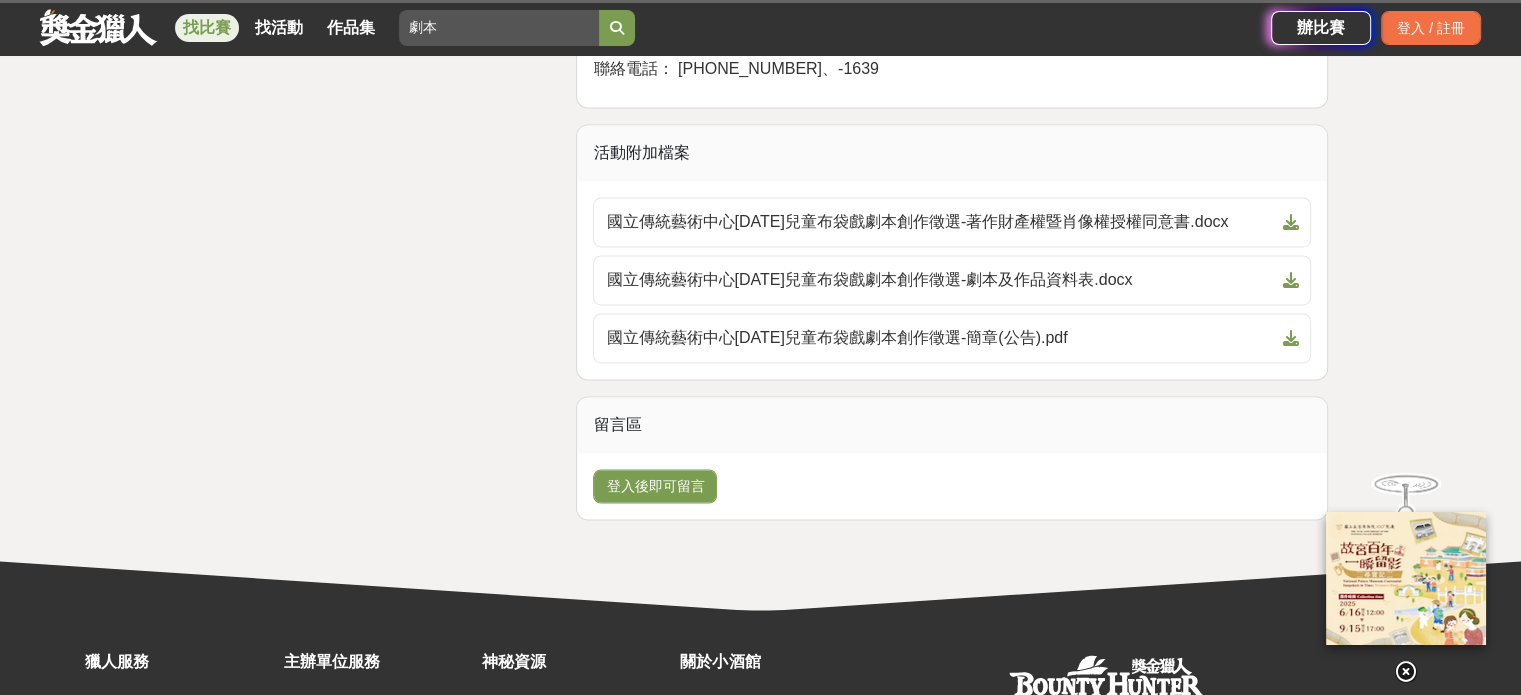scroll, scrollTop: 3100, scrollLeft: 0, axis: vertical 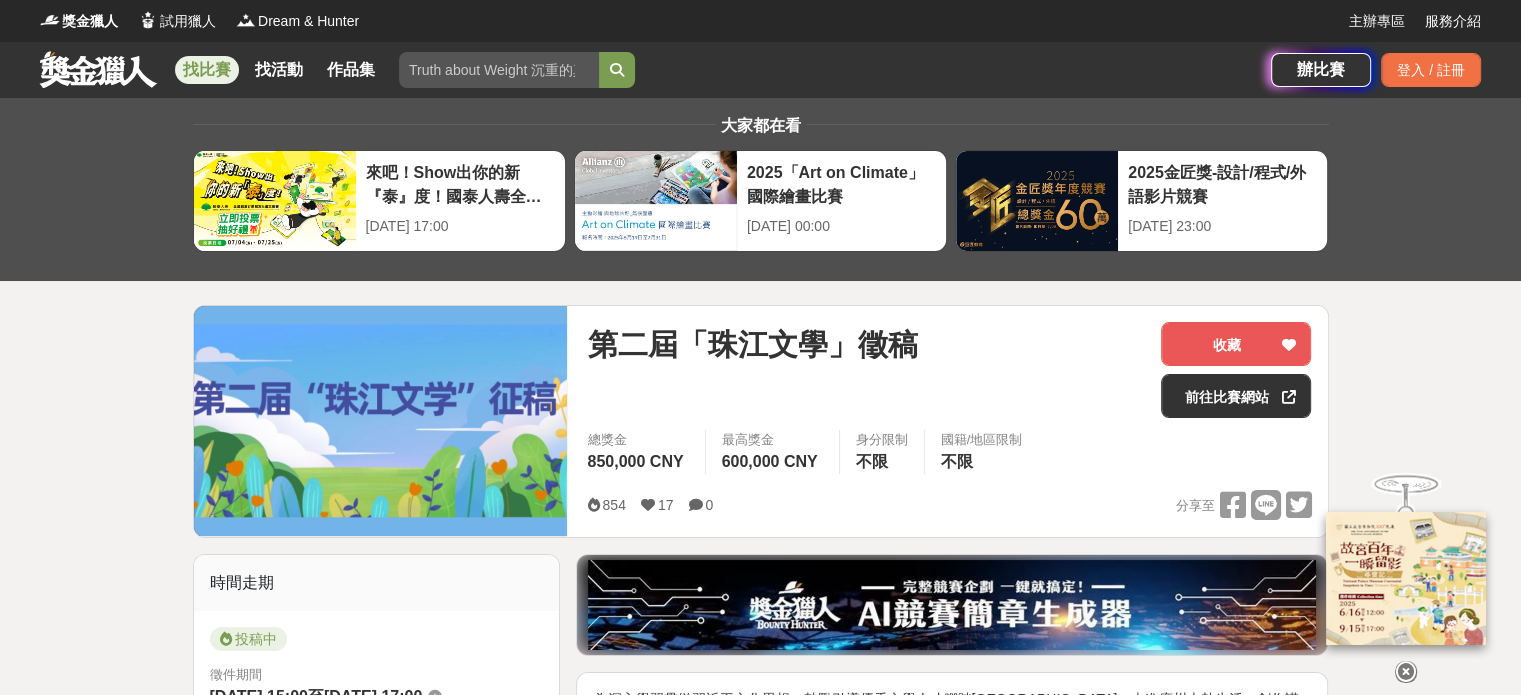 click at bounding box center (499, 70) 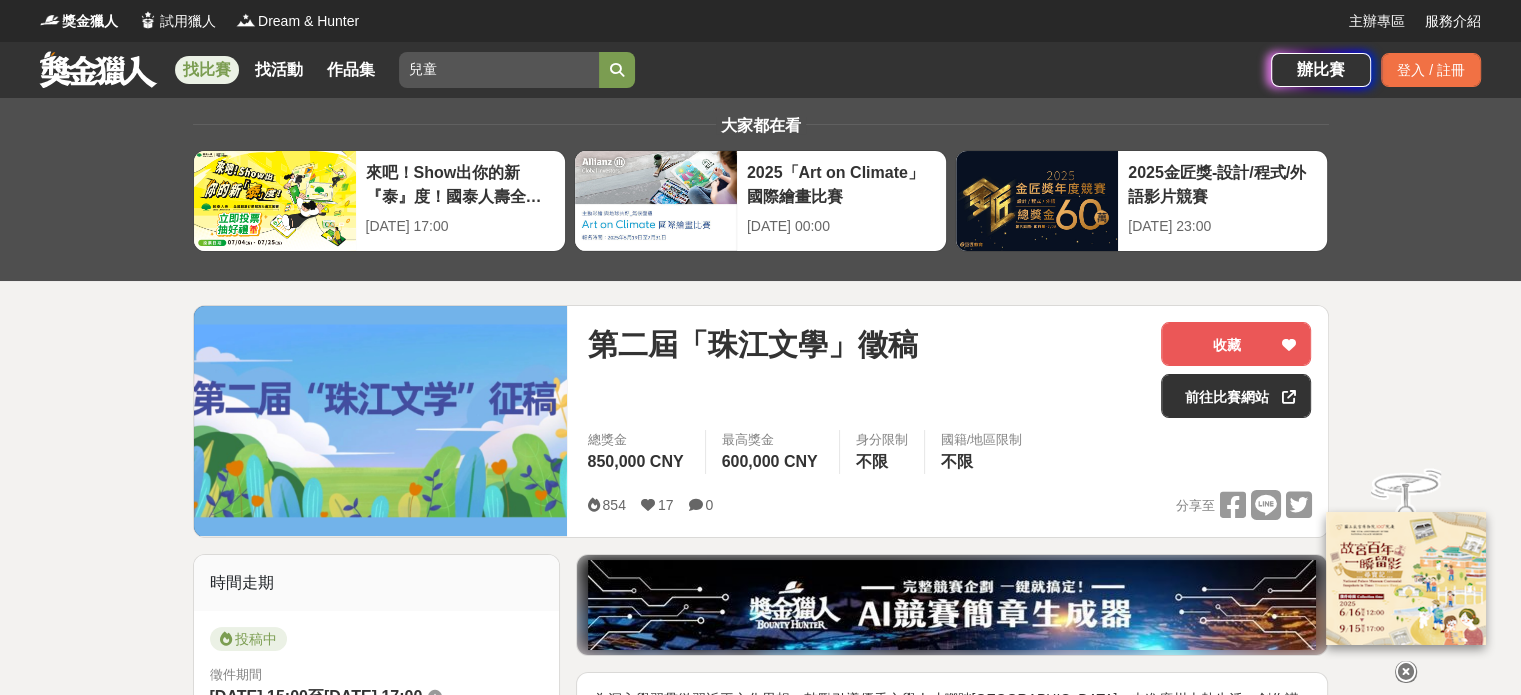 type on "兒童" 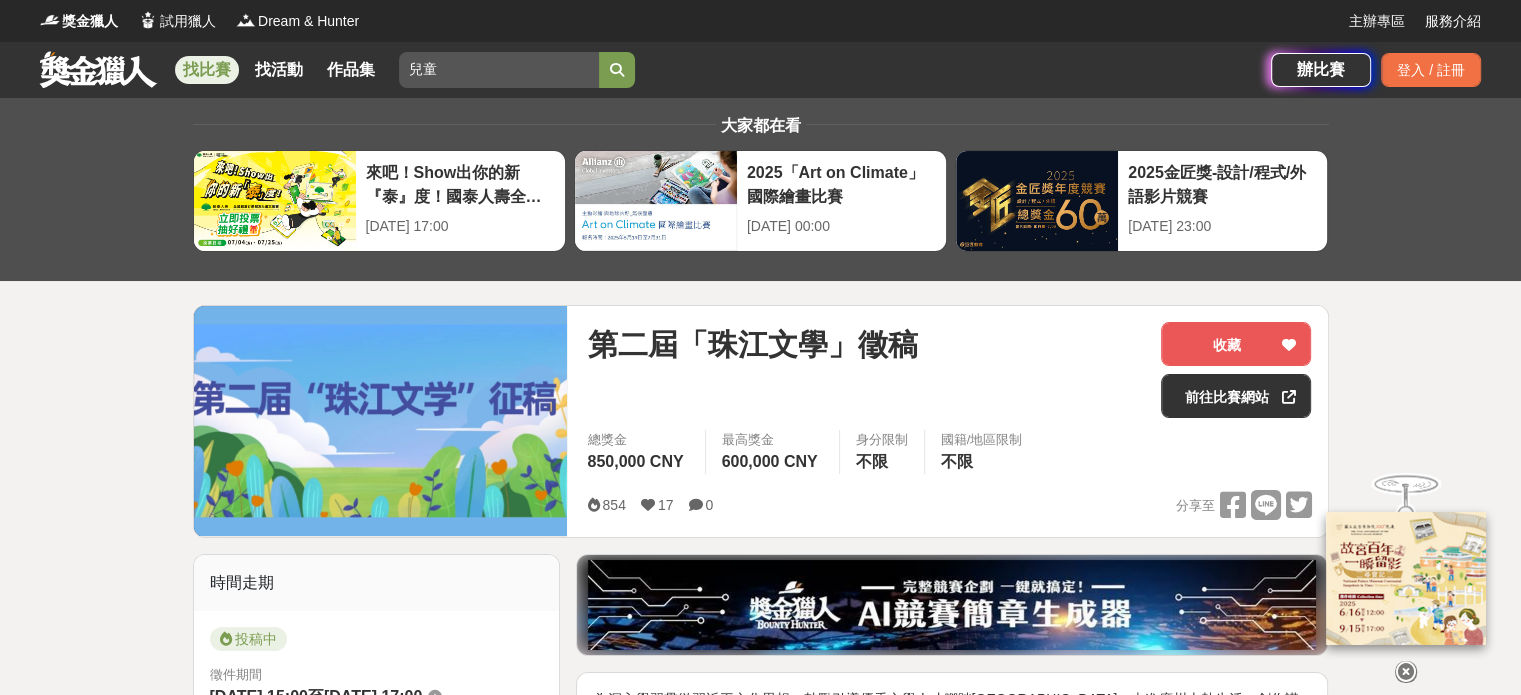 click at bounding box center [617, 70] 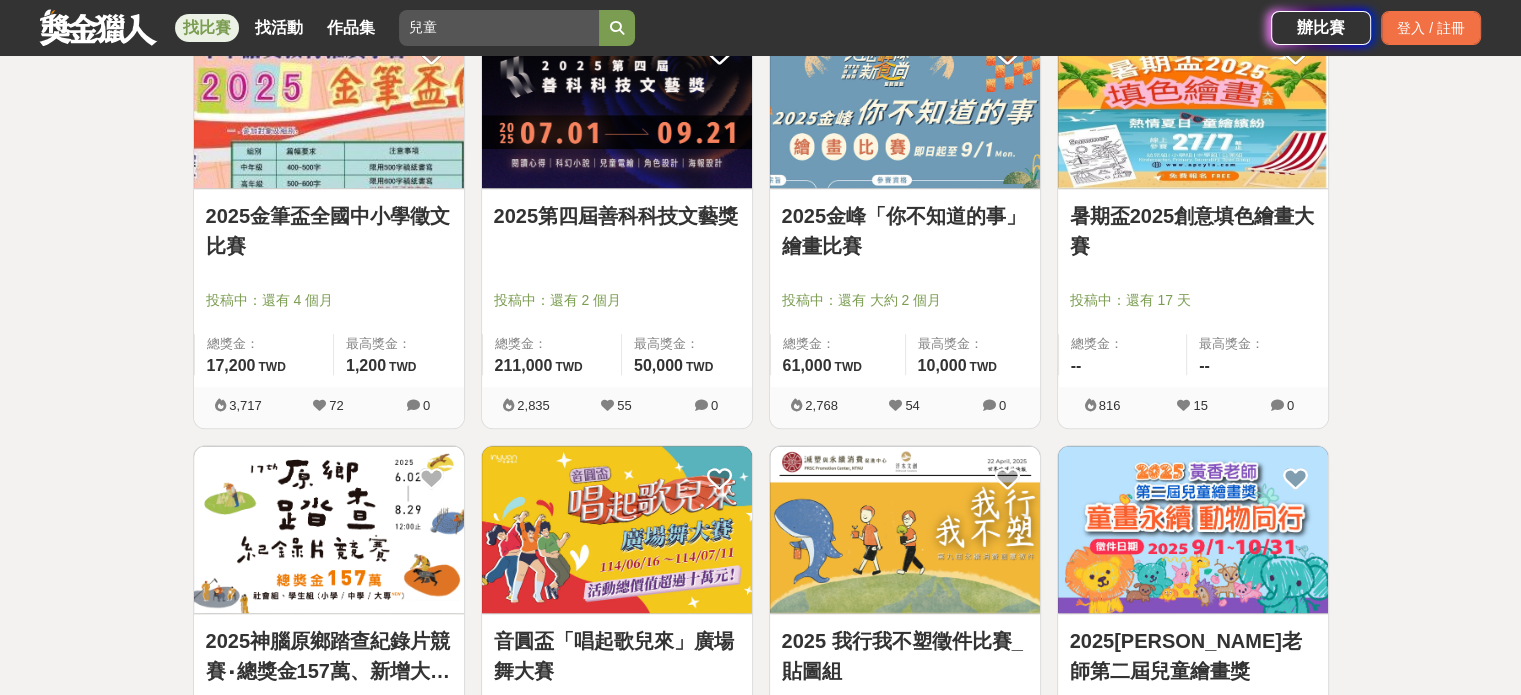 scroll, scrollTop: 2300, scrollLeft: 0, axis: vertical 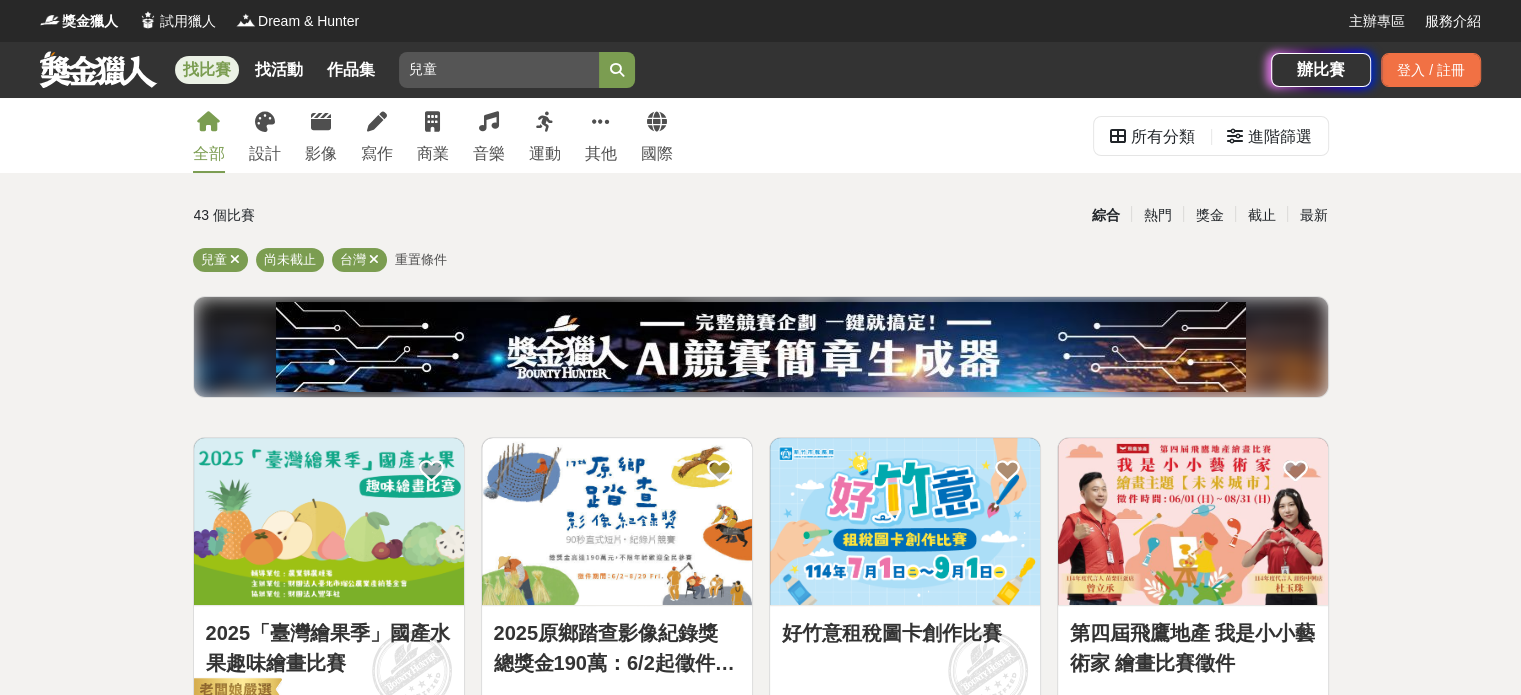 click at bounding box center [761, 347] 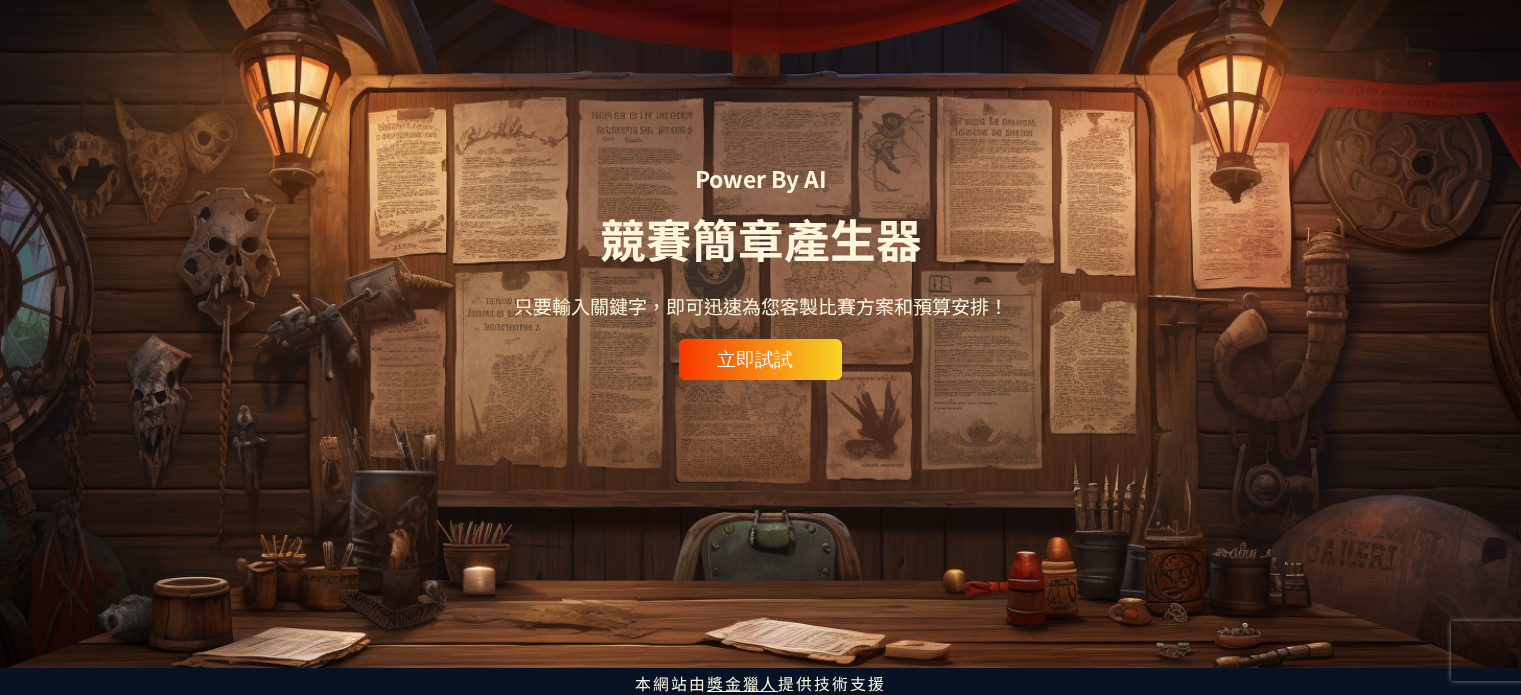 scroll, scrollTop: 0, scrollLeft: 0, axis: both 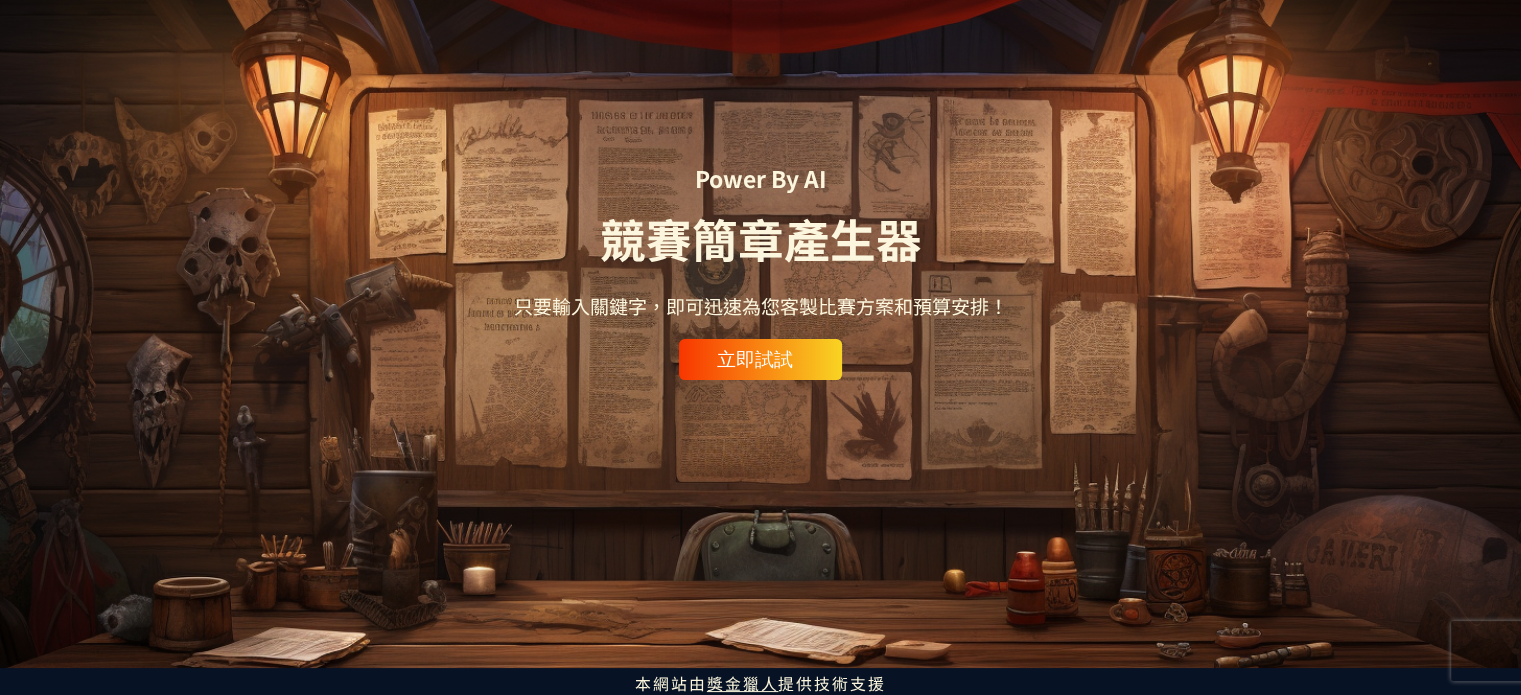 click on "立即試試" at bounding box center (760, 359) 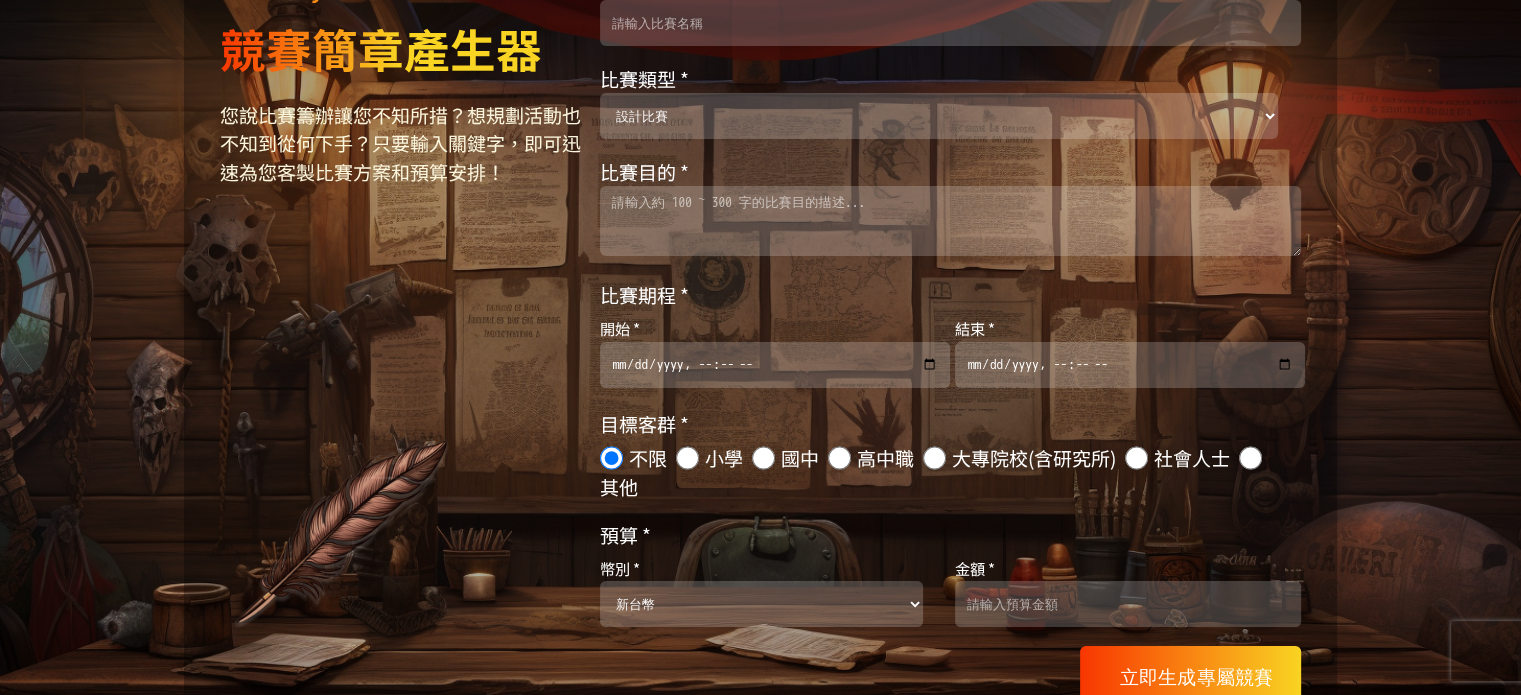 scroll, scrollTop: 0, scrollLeft: 0, axis: both 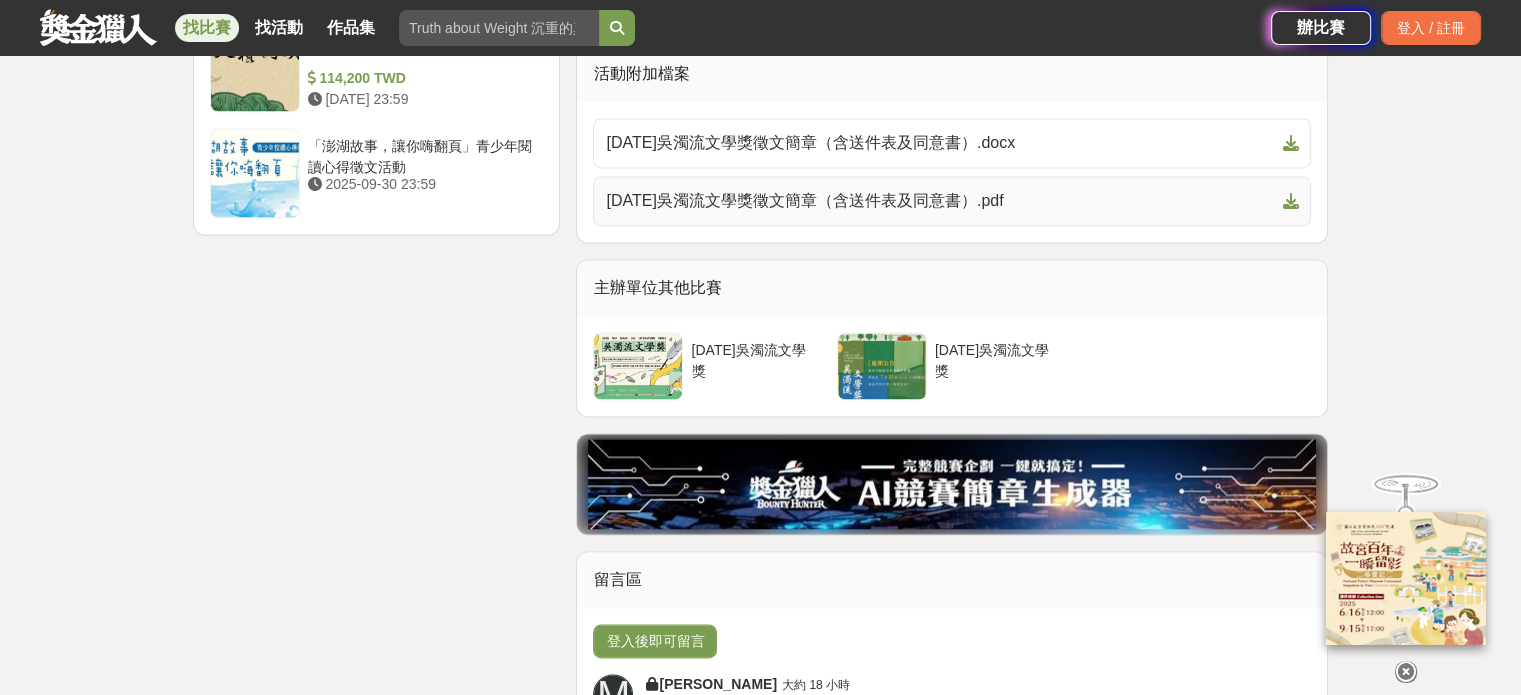 click on "[DATE]吳濁流文學獎徵文簡章（含送件表及同意書）.pdf" at bounding box center (940, 201) 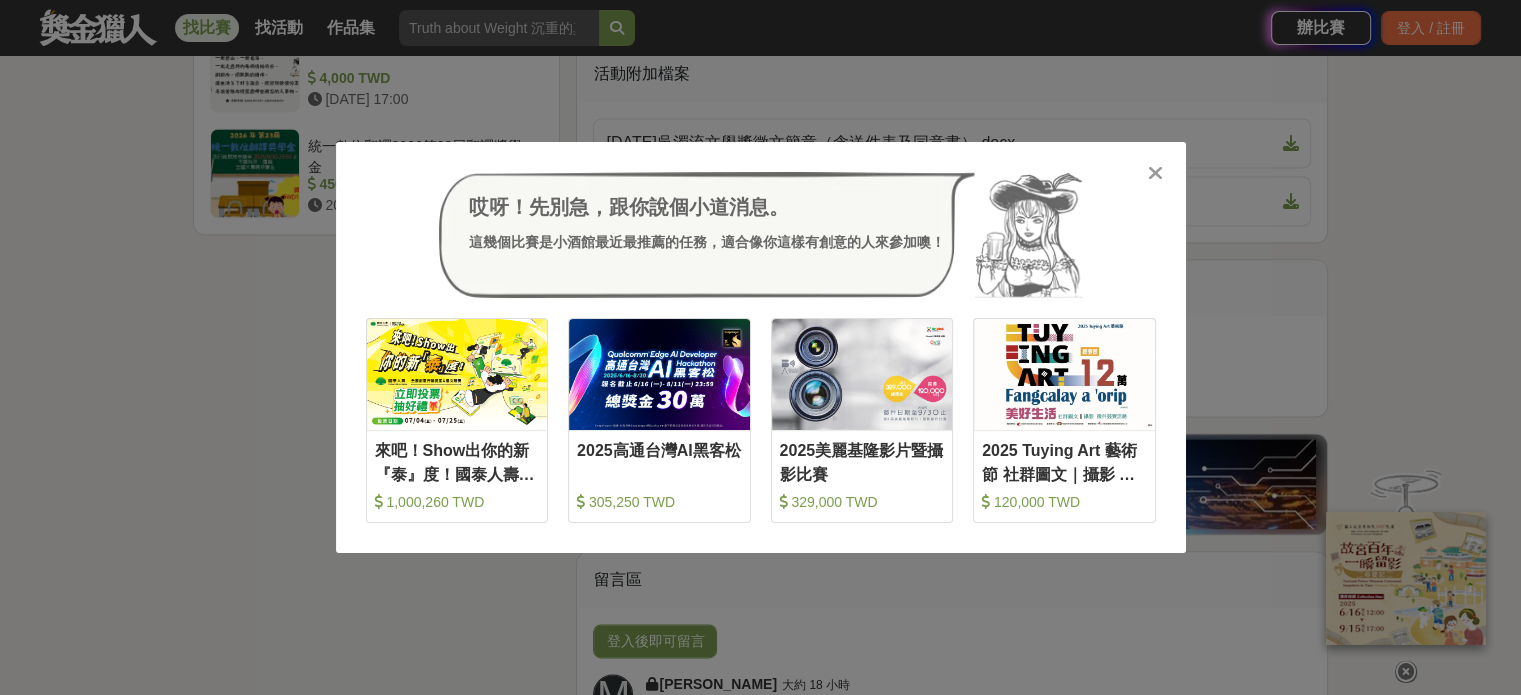 click at bounding box center [1155, 173] 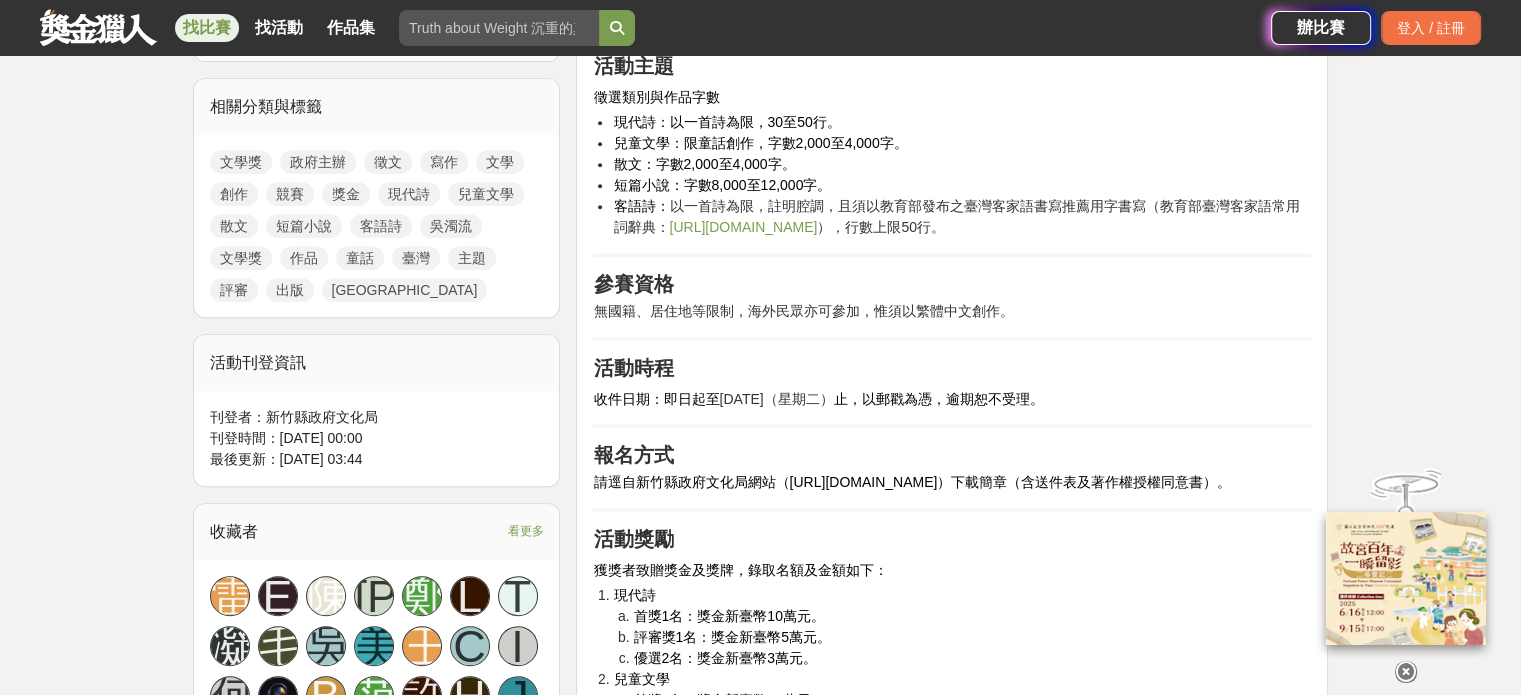 scroll, scrollTop: 900, scrollLeft: 0, axis: vertical 